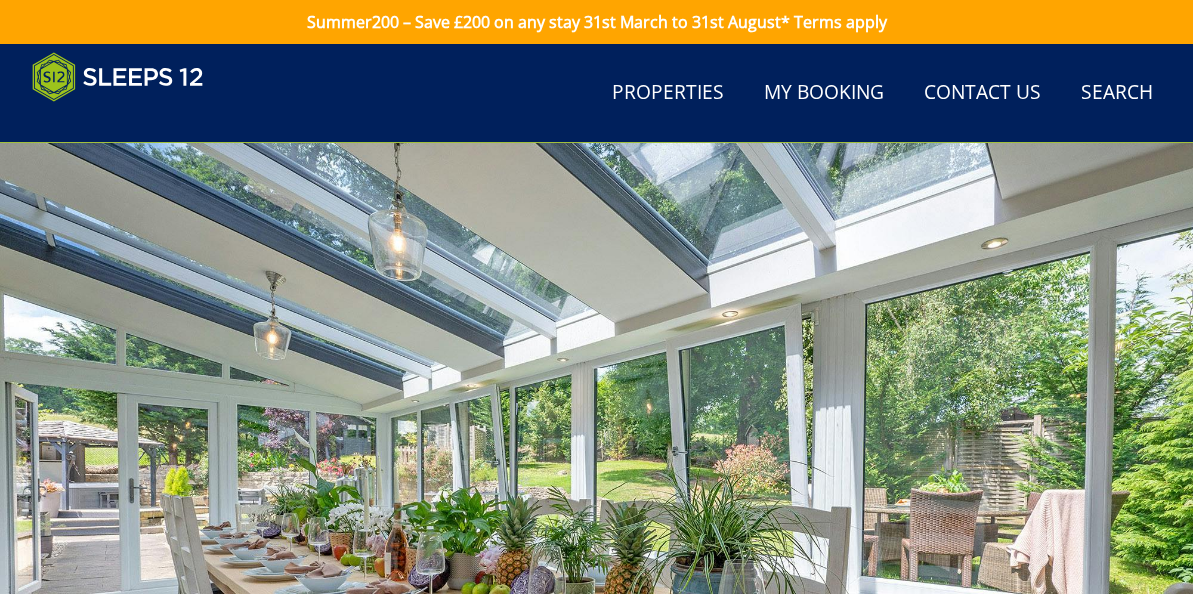 scroll, scrollTop: 186, scrollLeft: 0, axis: vertical 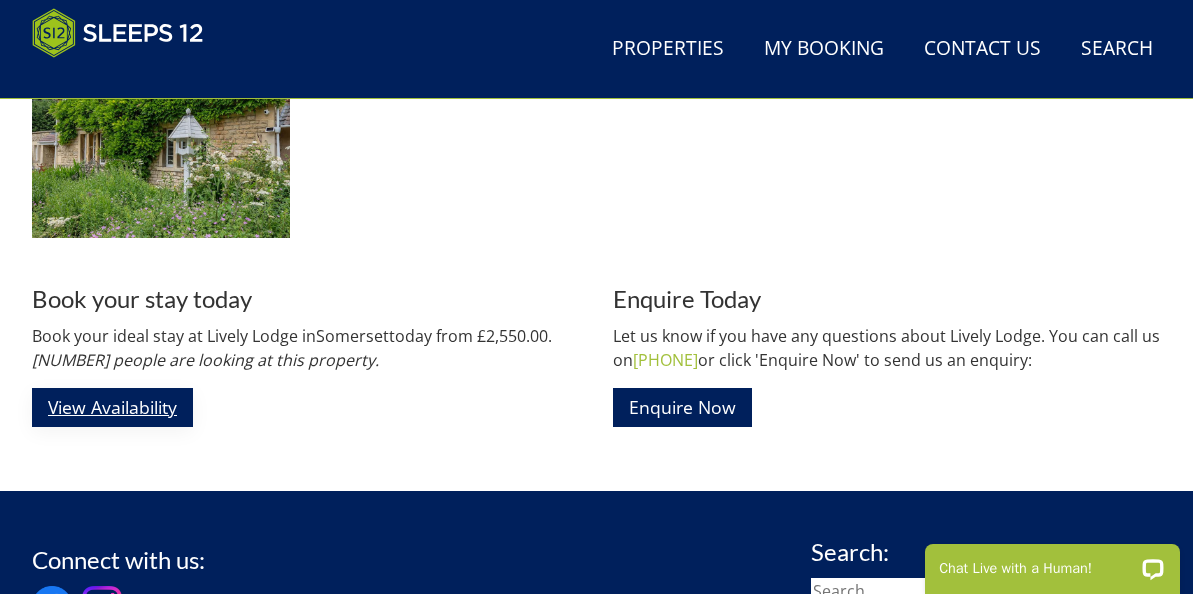 click on "View Availability" at bounding box center (112, 407) 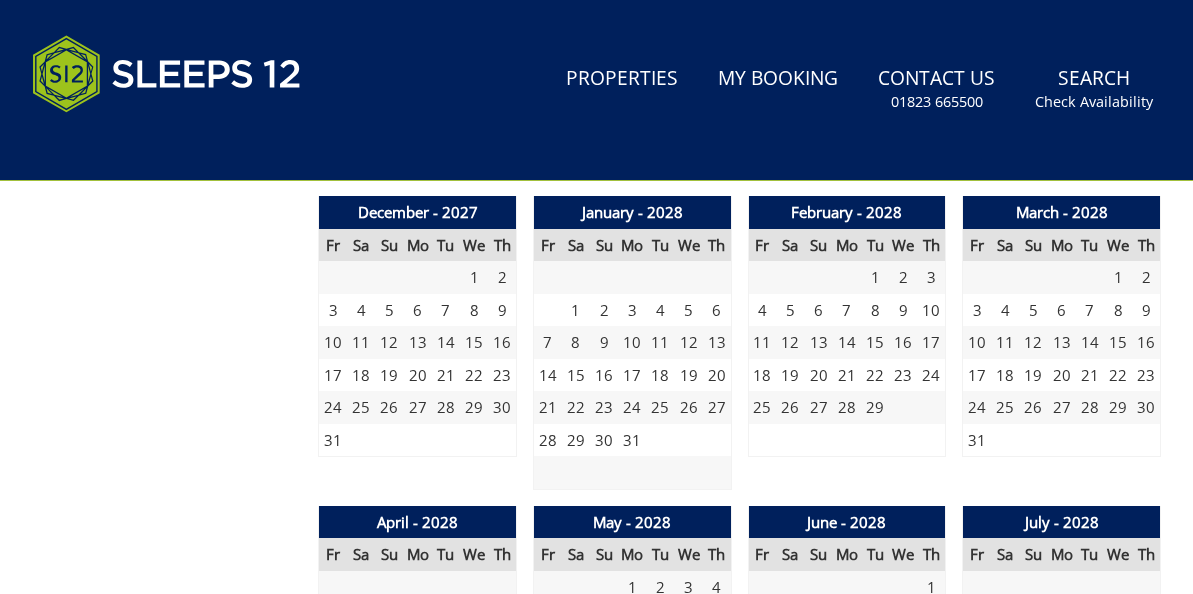 scroll, scrollTop: 0, scrollLeft: 0, axis: both 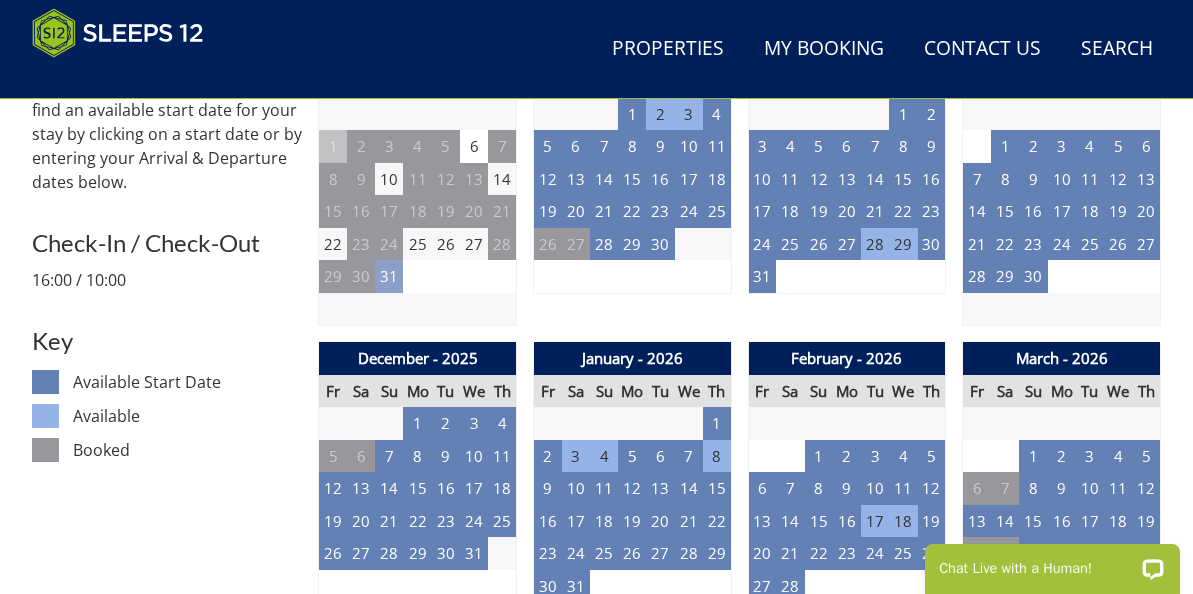 click on "31" at bounding box center (389, 276) 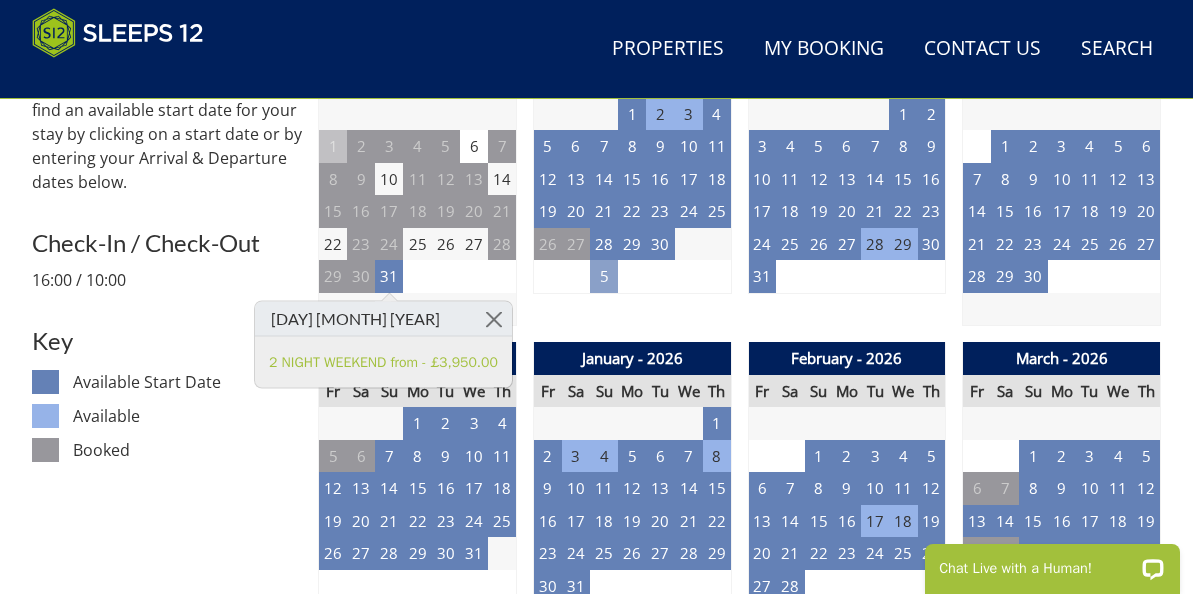 click on "5" at bounding box center (604, 276) 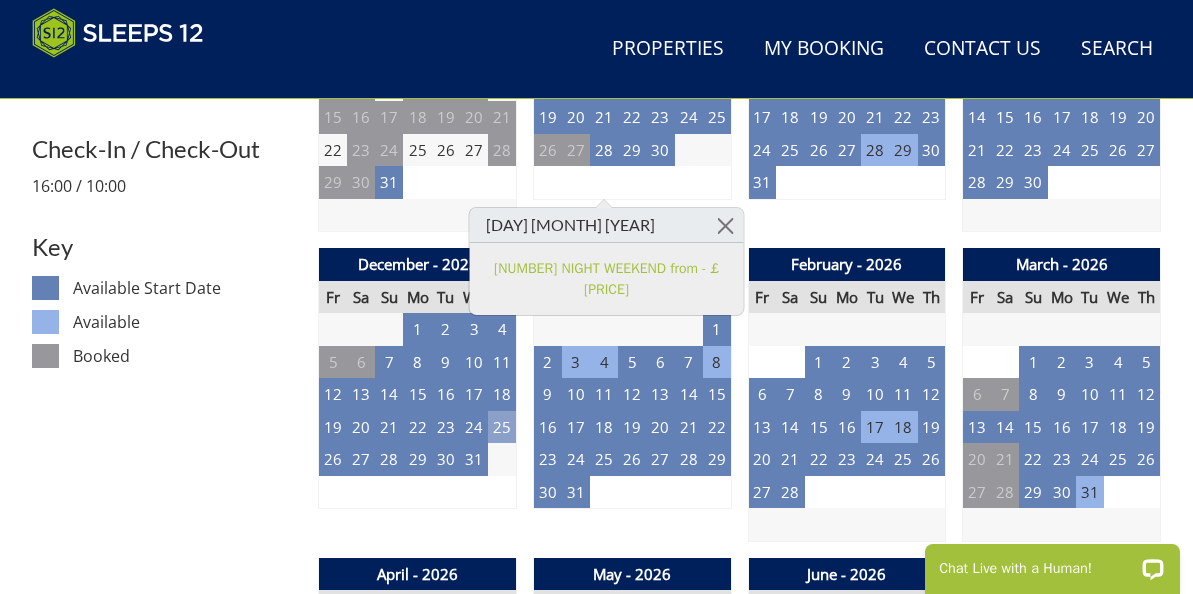 scroll, scrollTop: 999, scrollLeft: 0, axis: vertical 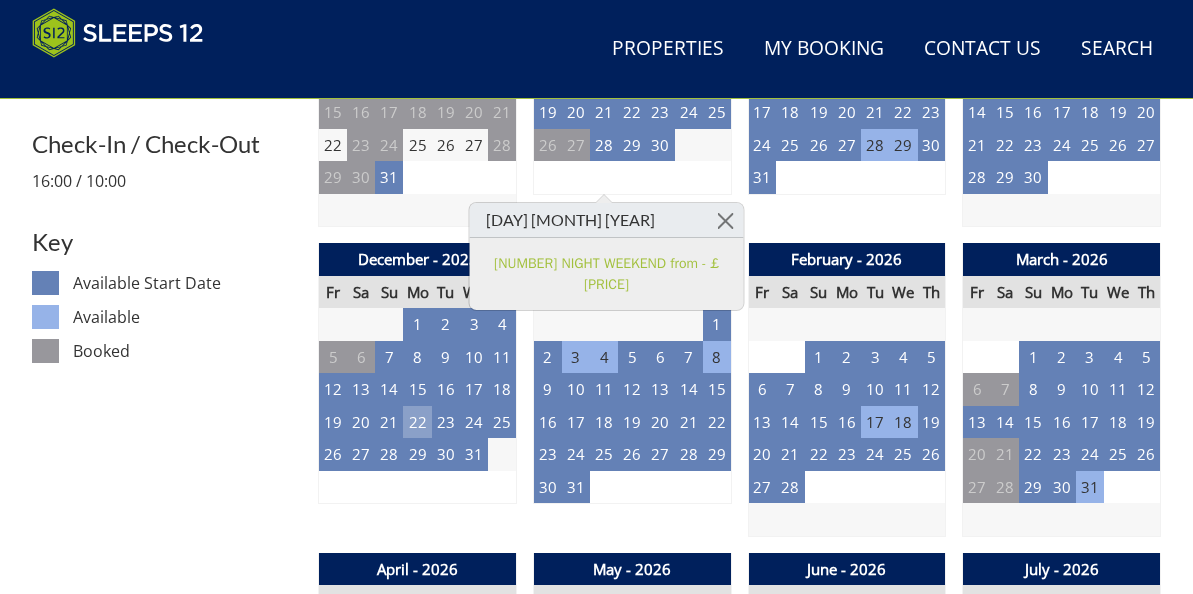 click on "22" at bounding box center [417, 422] 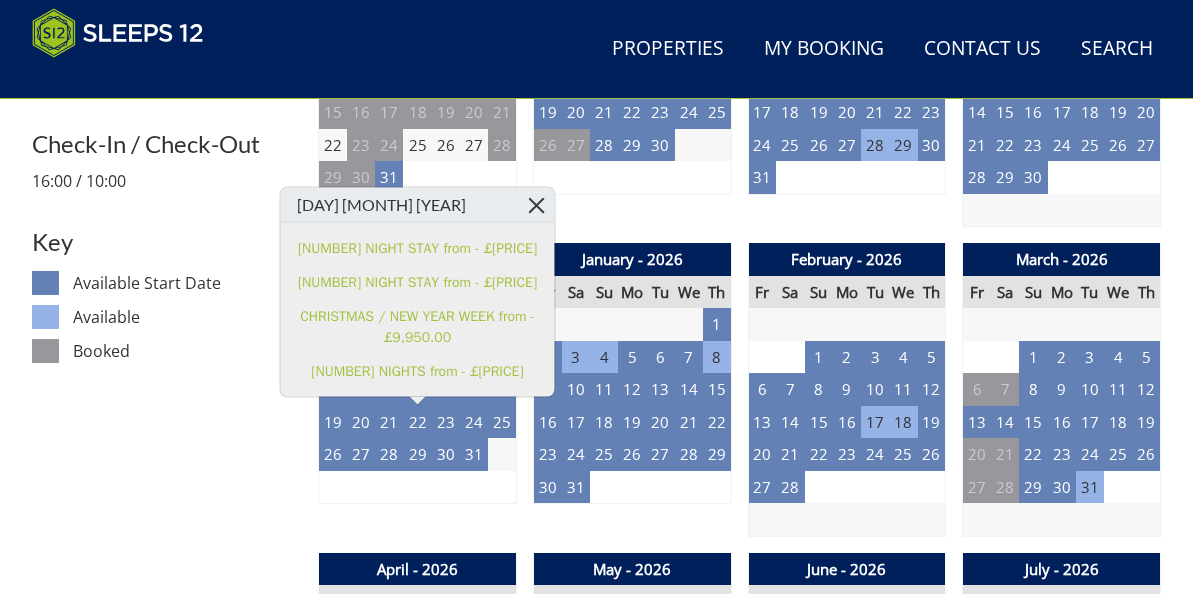 click at bounding box center (536, 205) 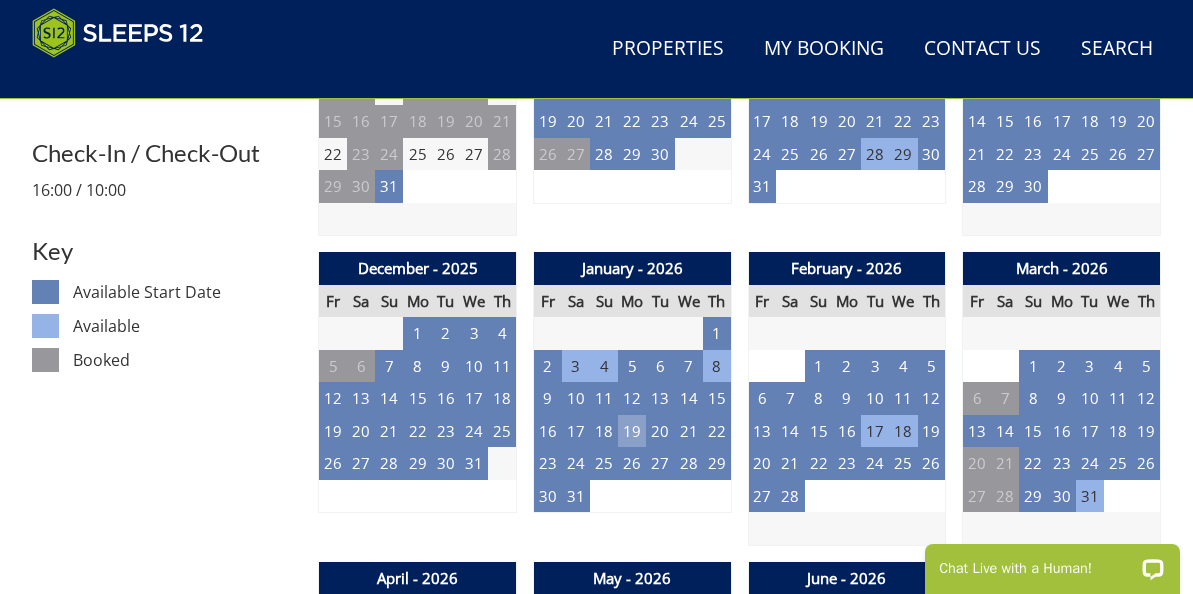 scroll, scrollTop: 999, scrollLeft: 0, axis: vertical 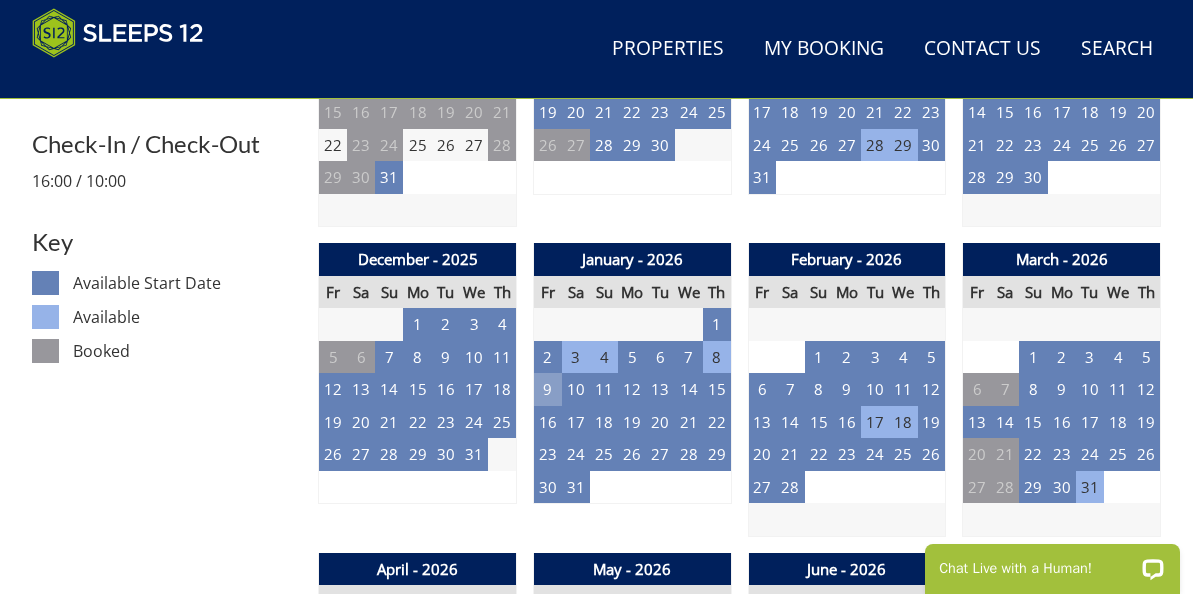 click on "9" at bounding box center (547, 389) 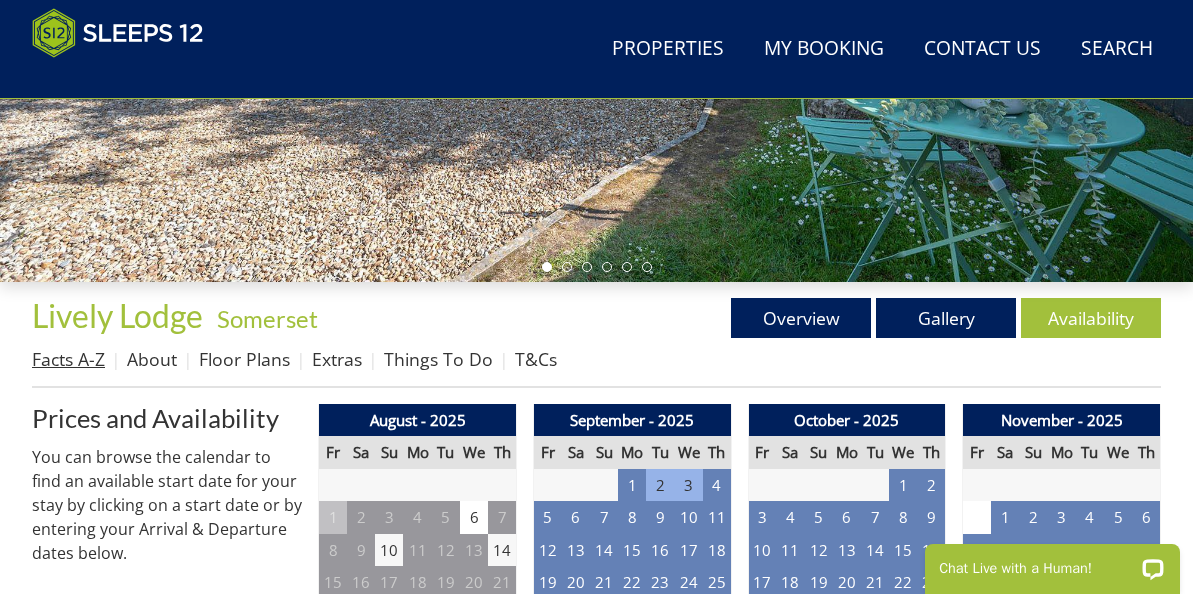 scroll, scrollTop: 527, scrollLeft: 0, axis: vertical 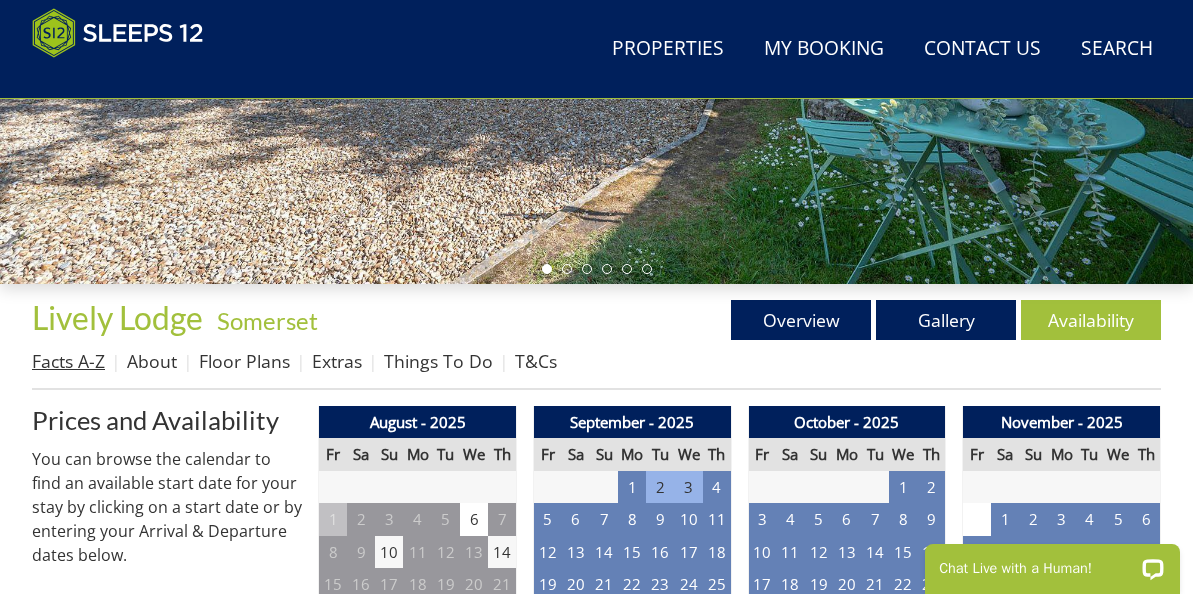 click on "Facts A-Z" at bounding box center [68, 361] 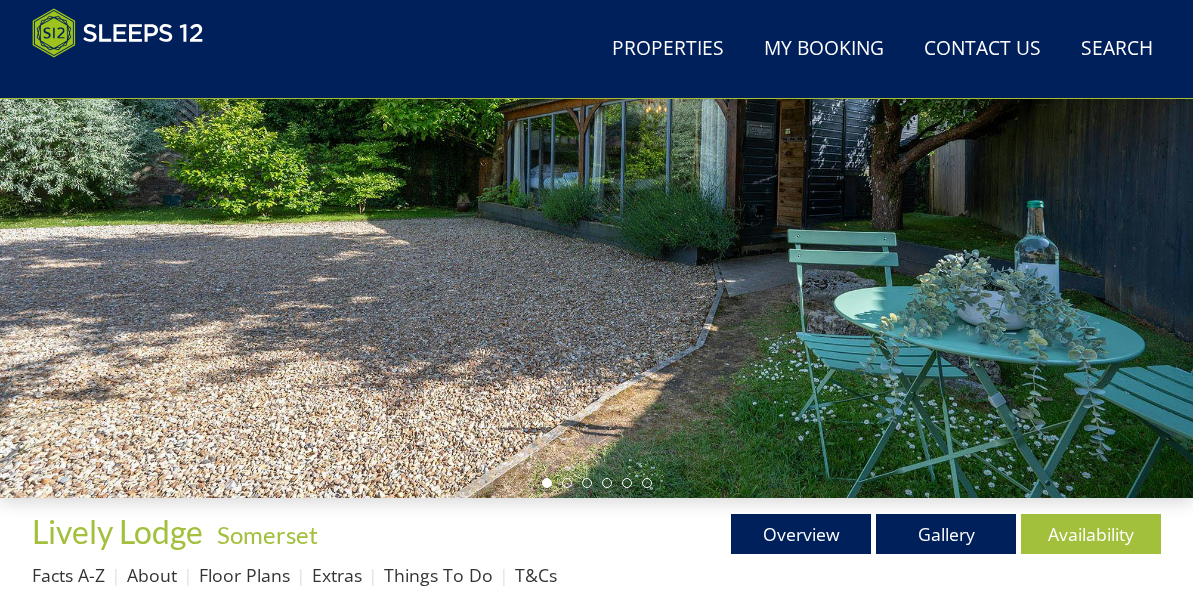 scroll, scrollTop: 457, scrollLeft: 0, axis: vertical 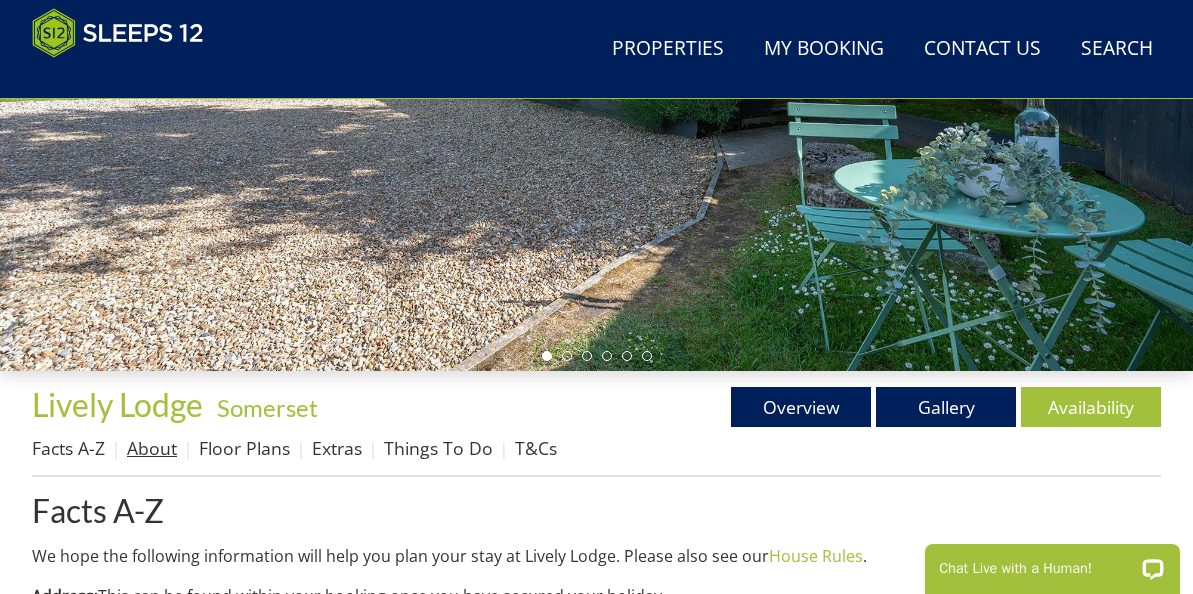 click on "About" at bounding box center (152, 448) 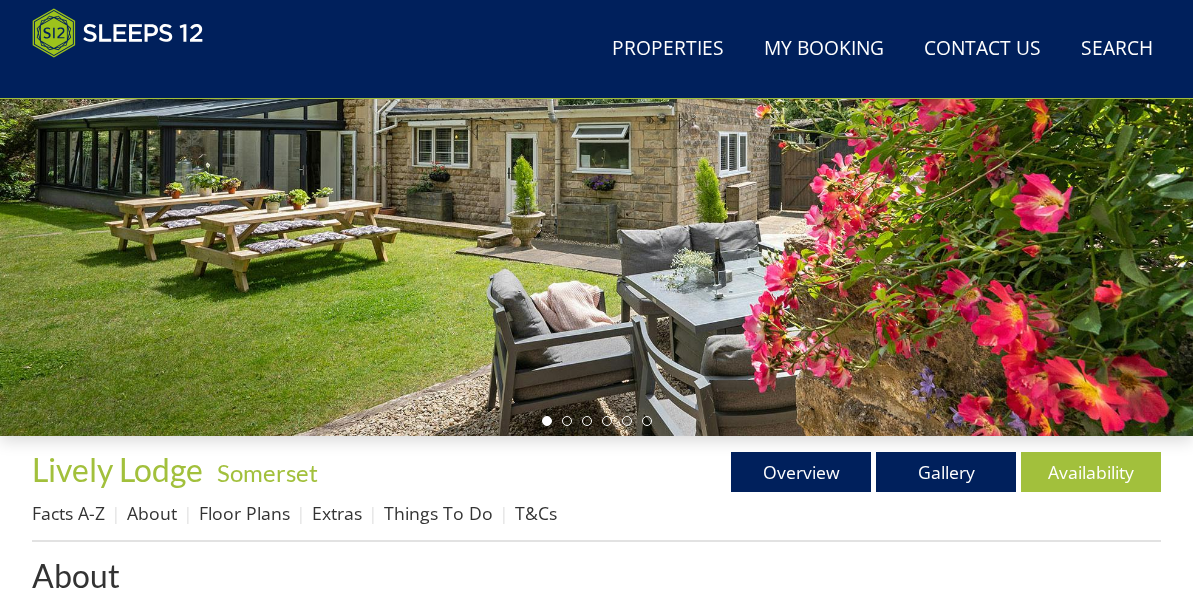 scroll, scrollTop: 413, scrollLeft: 0, axis: vertical 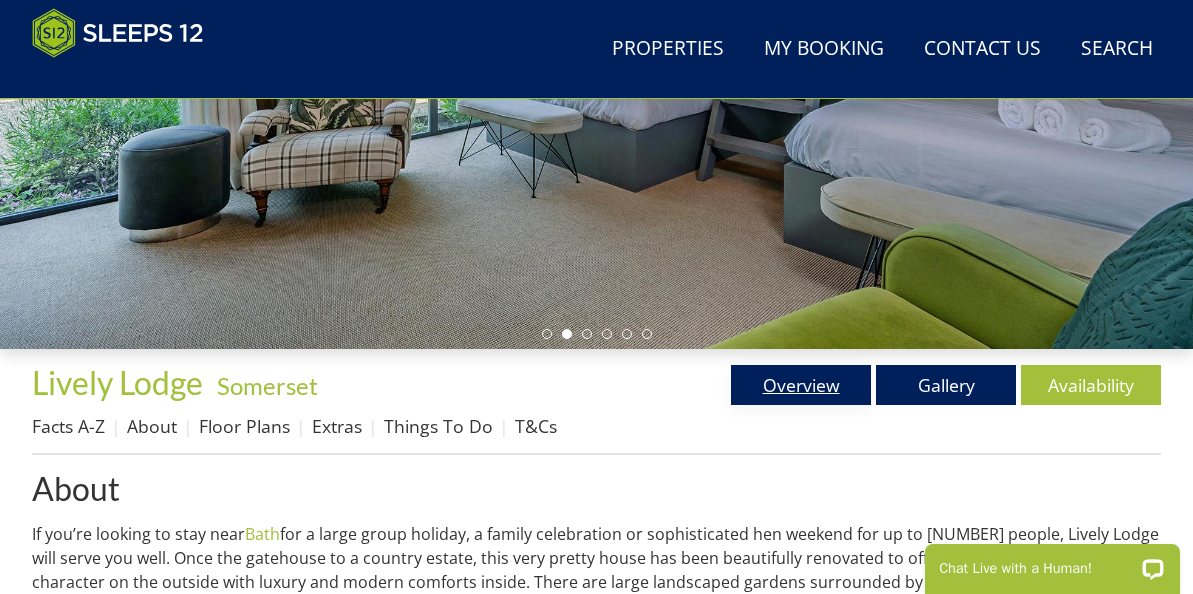 click on "Overview" at bounding box center (801, 385) 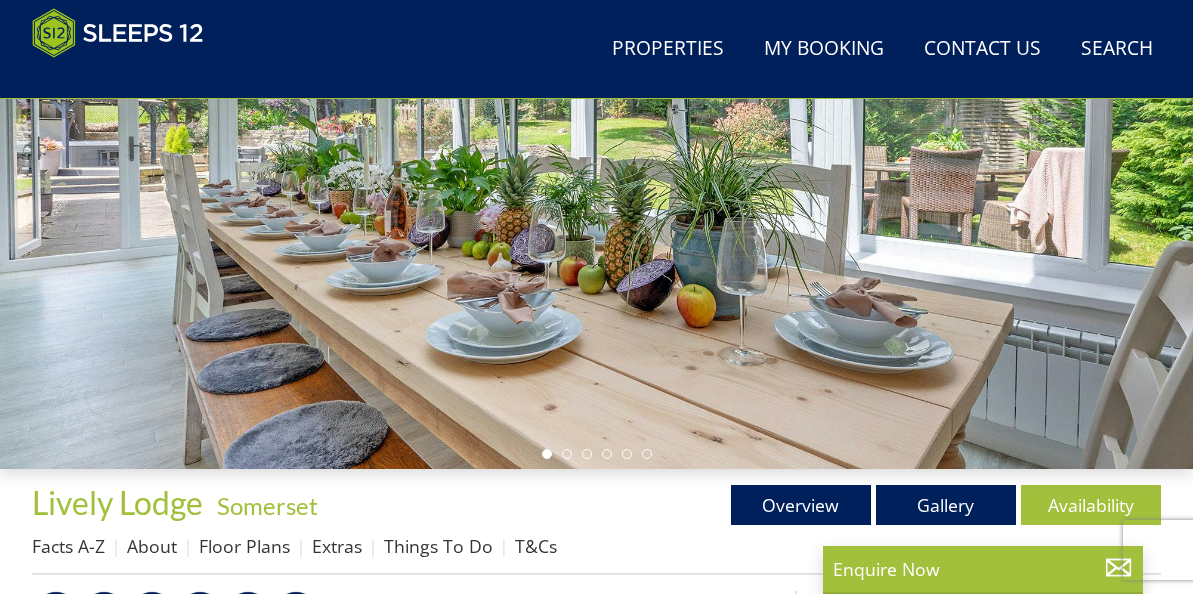 scroll, scrollTop: 571, scrollLeft: 0, axis: vertical 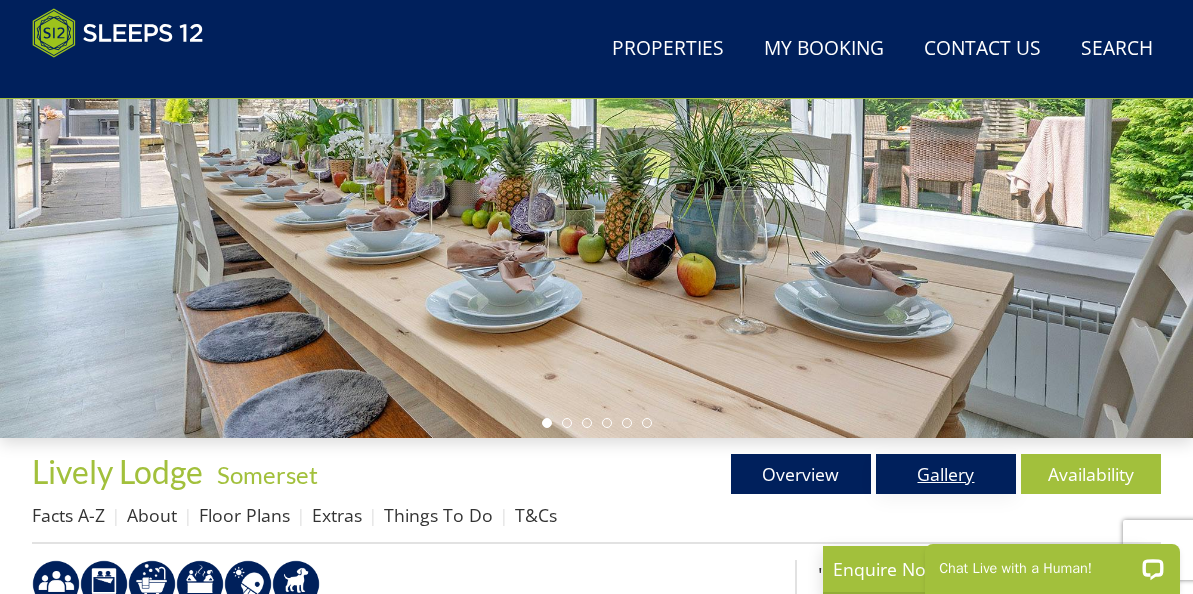 click on "Gallery" at bounding box center (946, 474) 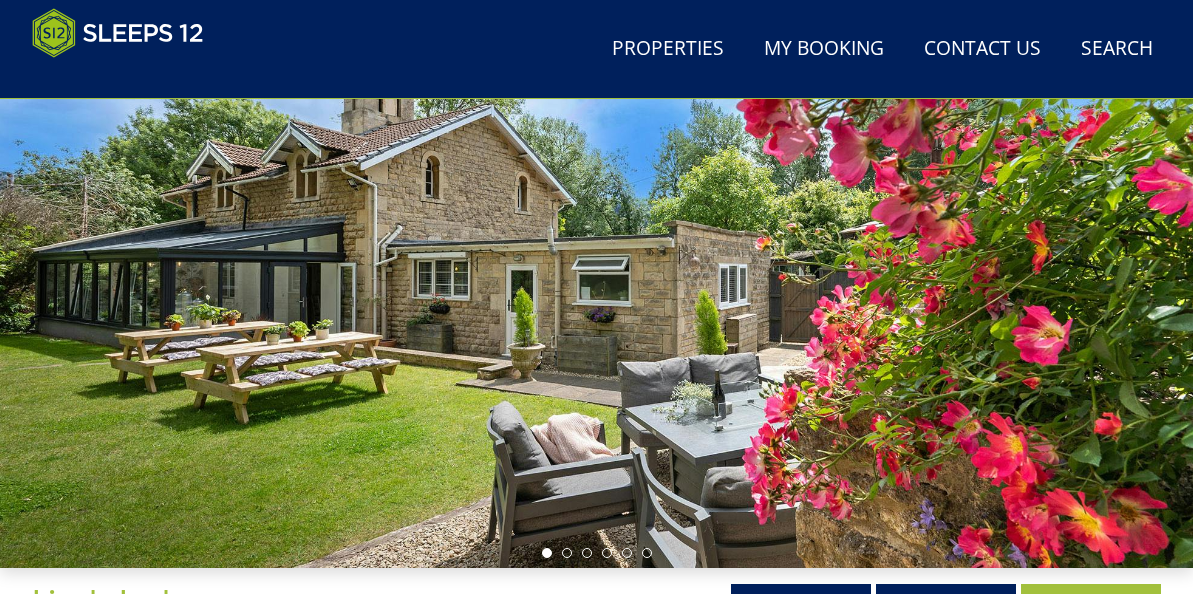 scroll, scrollTop: 225, scrollLeft: 0, axis: vertical 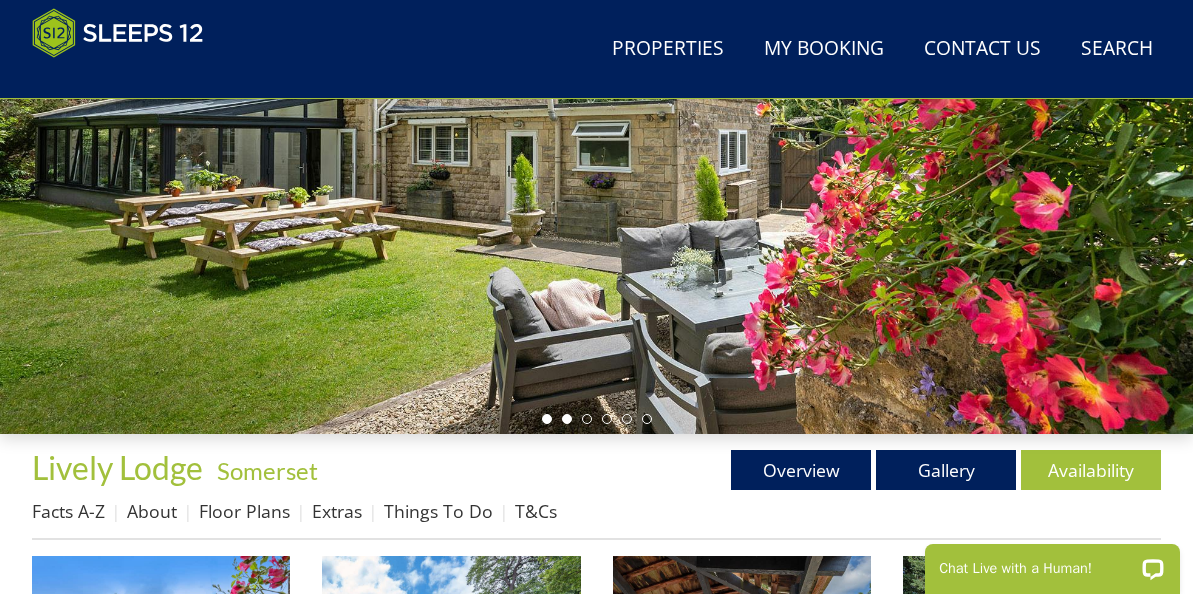 click at bounding box center (567, 419) 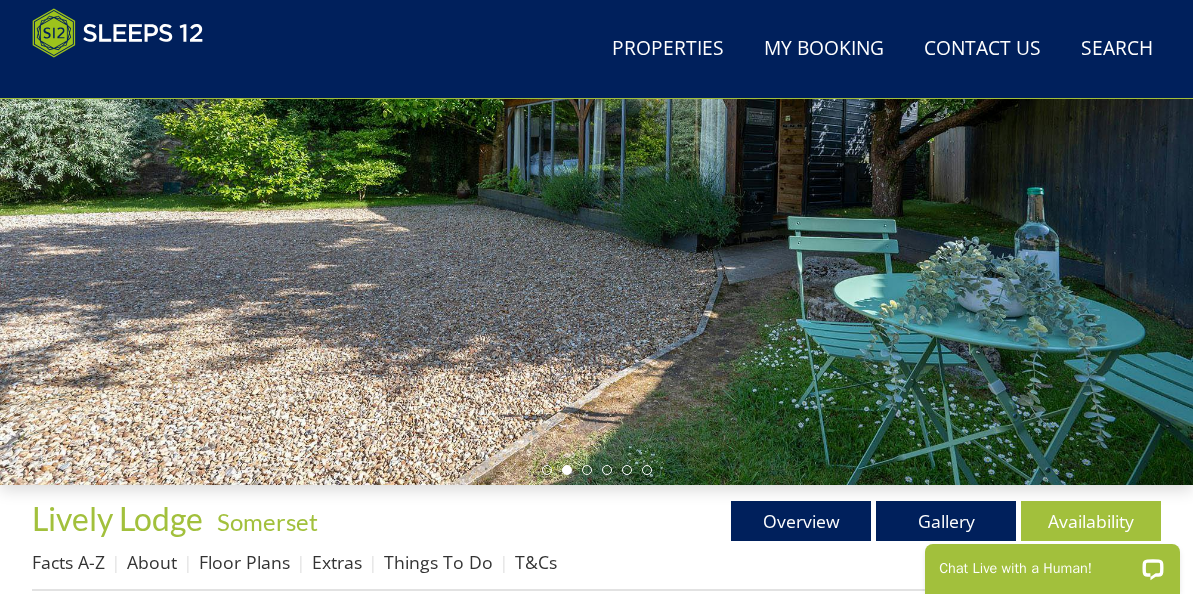 scroll, scrollTop: 321, scrollLeft: 0, axis: vertical 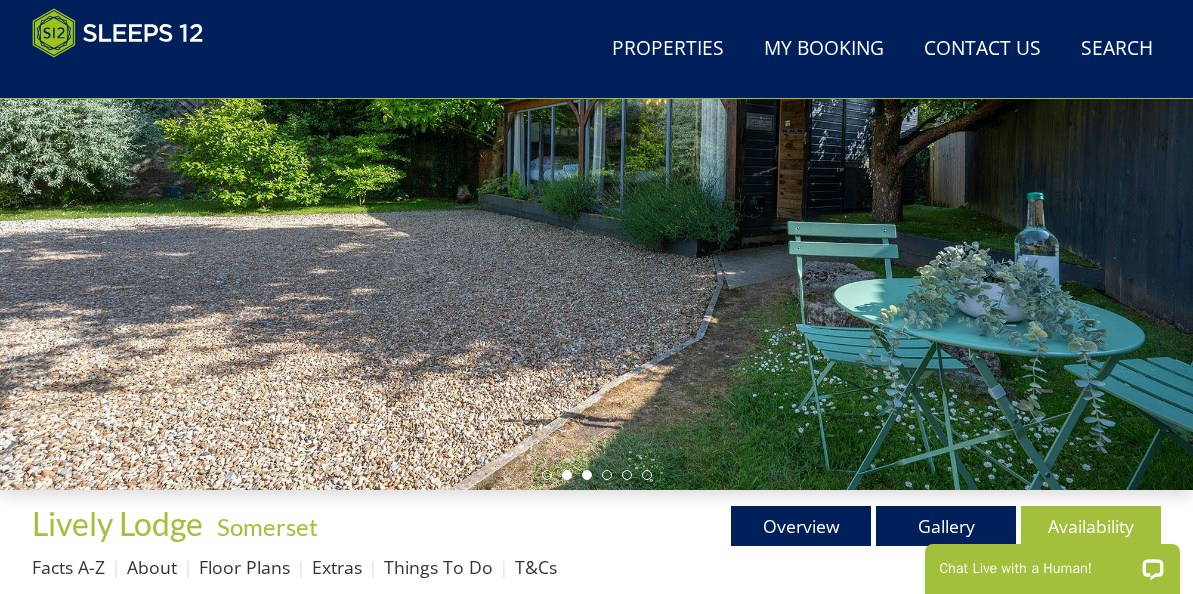 click at bounding box center (587, 475) 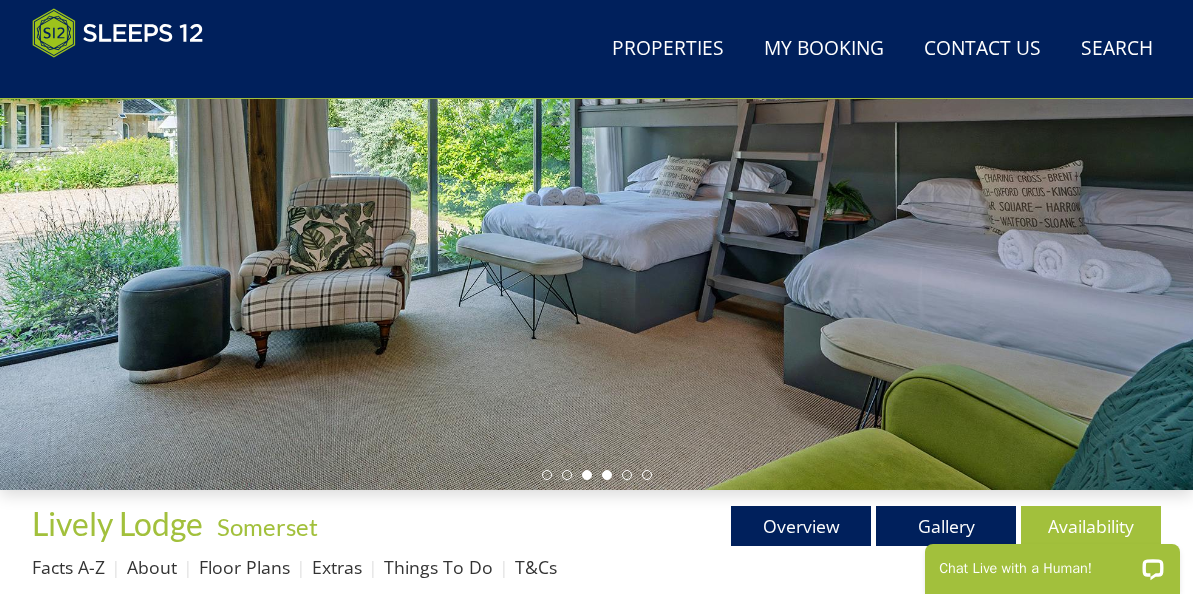 click at bounding box center (607, 475) 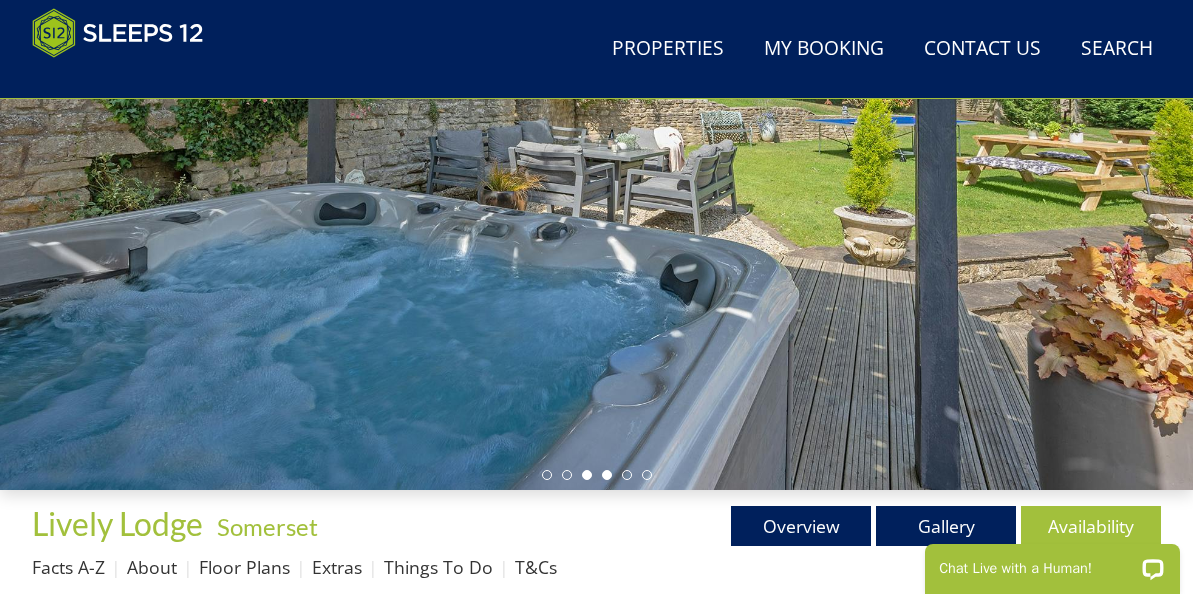 click at bounding box center [587, 475] 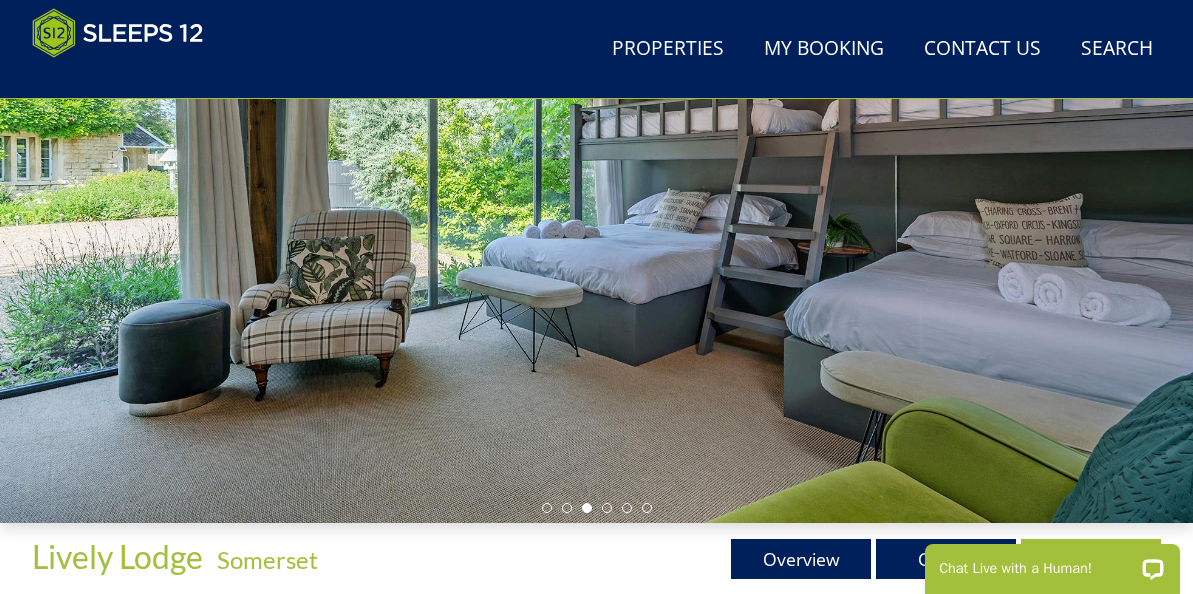 scroll, scrollTop: 295, scrollLeft: 0, axis: vertical 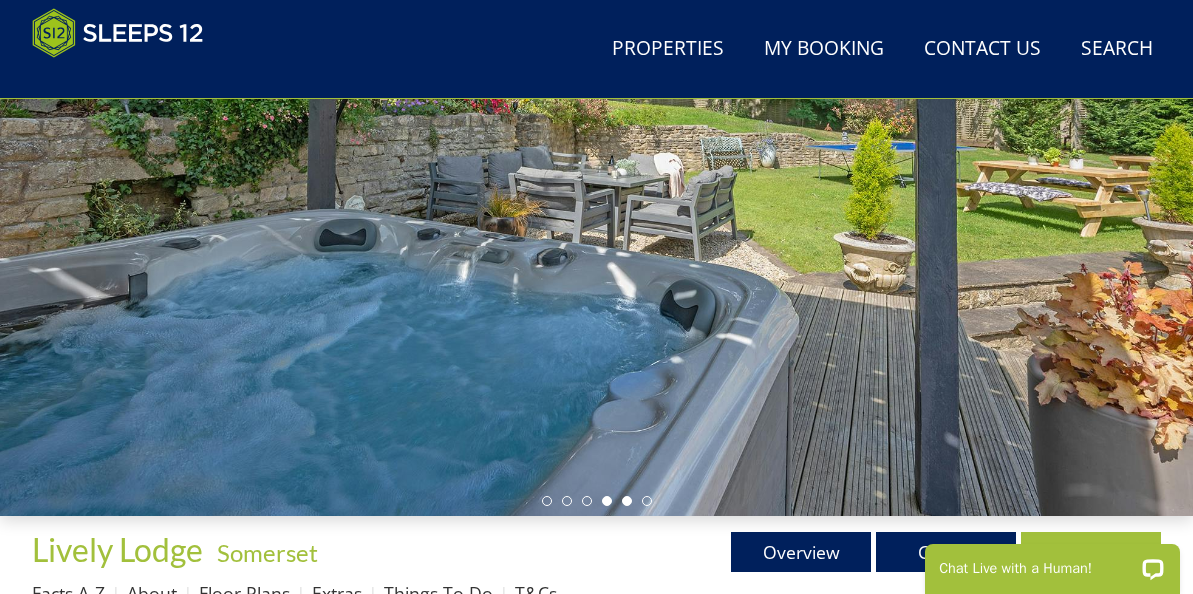 click at bounding box center (627, 501) 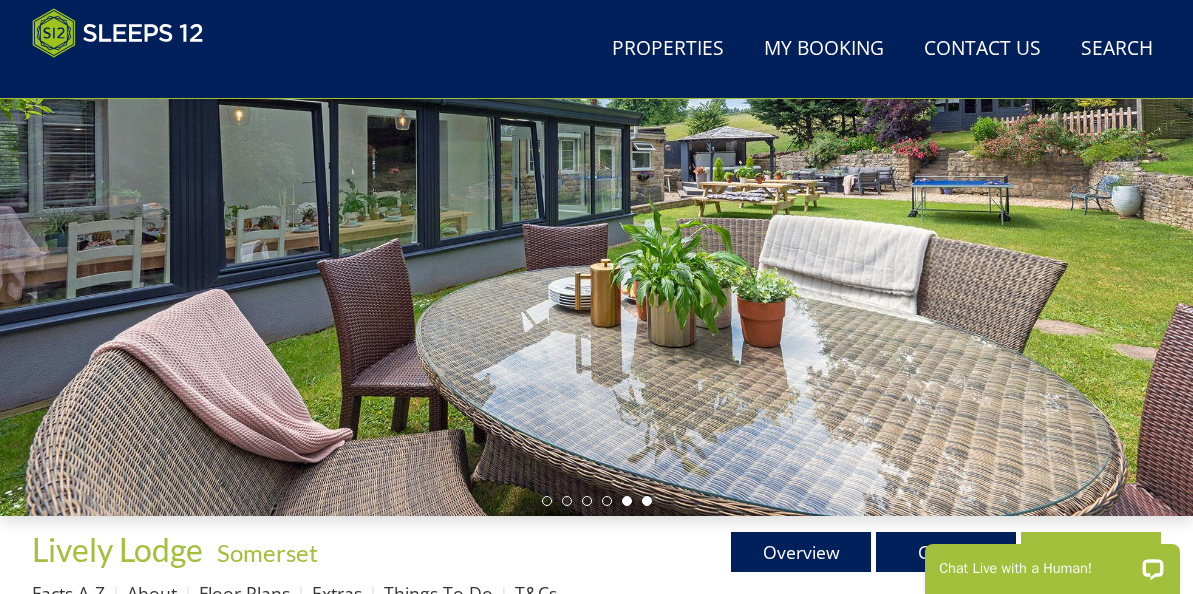 click at bounding box center [647, 501] 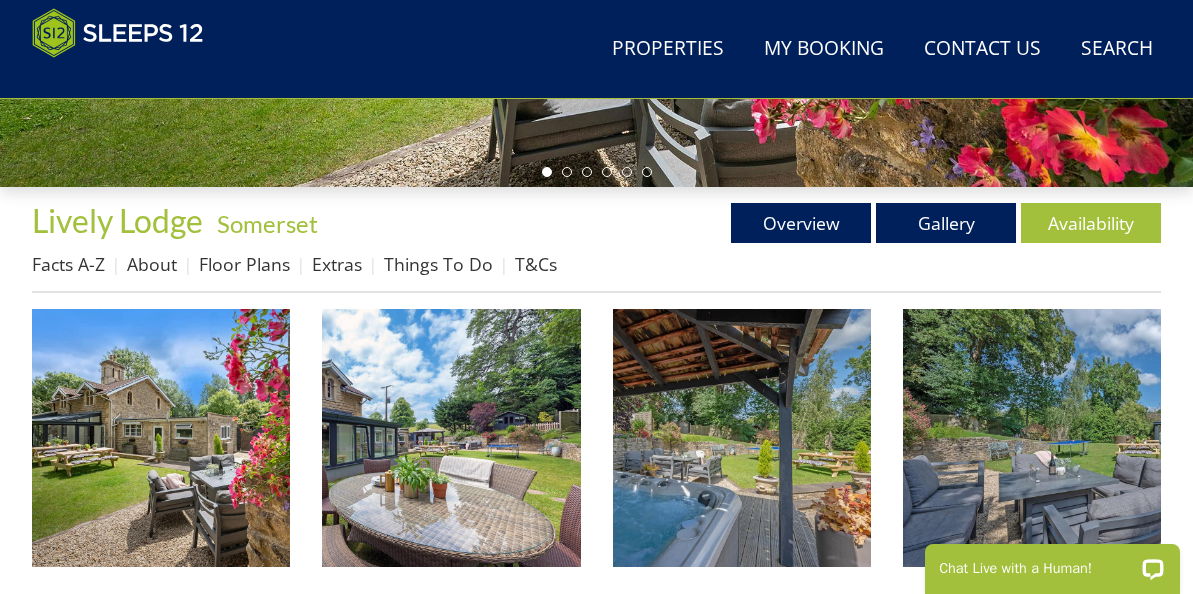 scroll, scrollTop: 611, scrollLeft: 0, axis: vertical 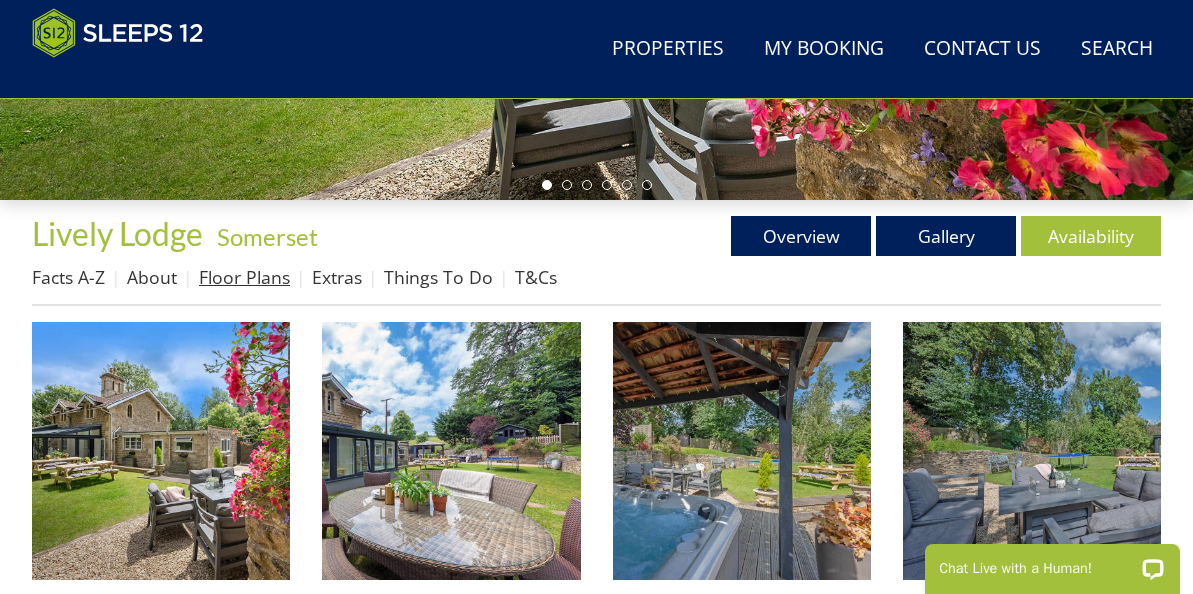 click on "Floor Plans" at bounding box center (244, 277) 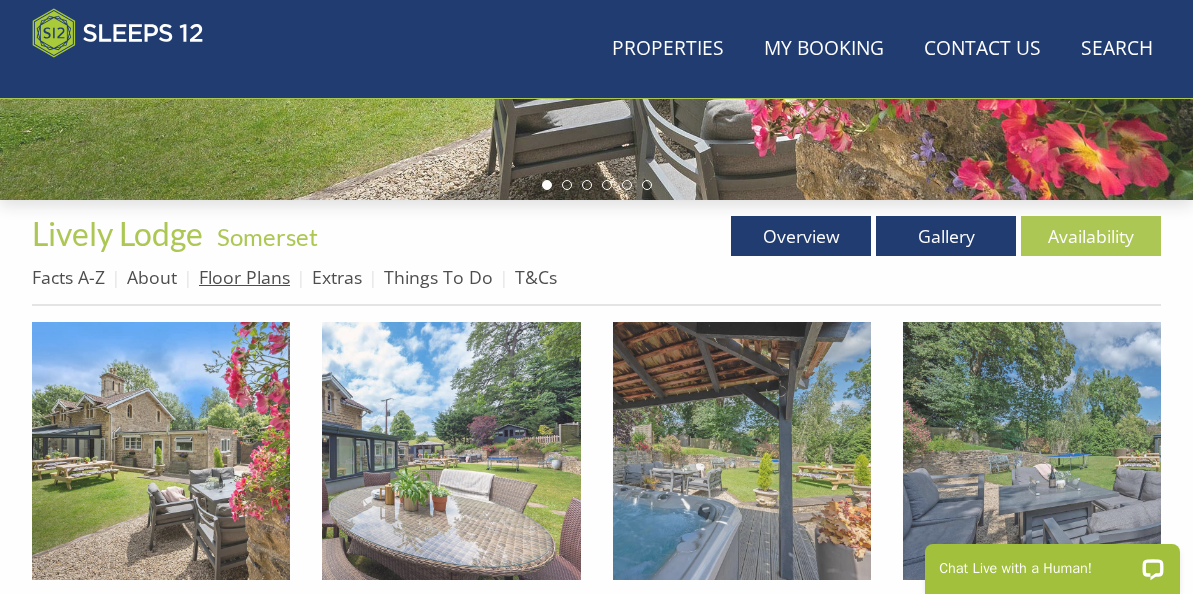 scroll, scrollTop: 0, scrollLeft: 0, axis: both 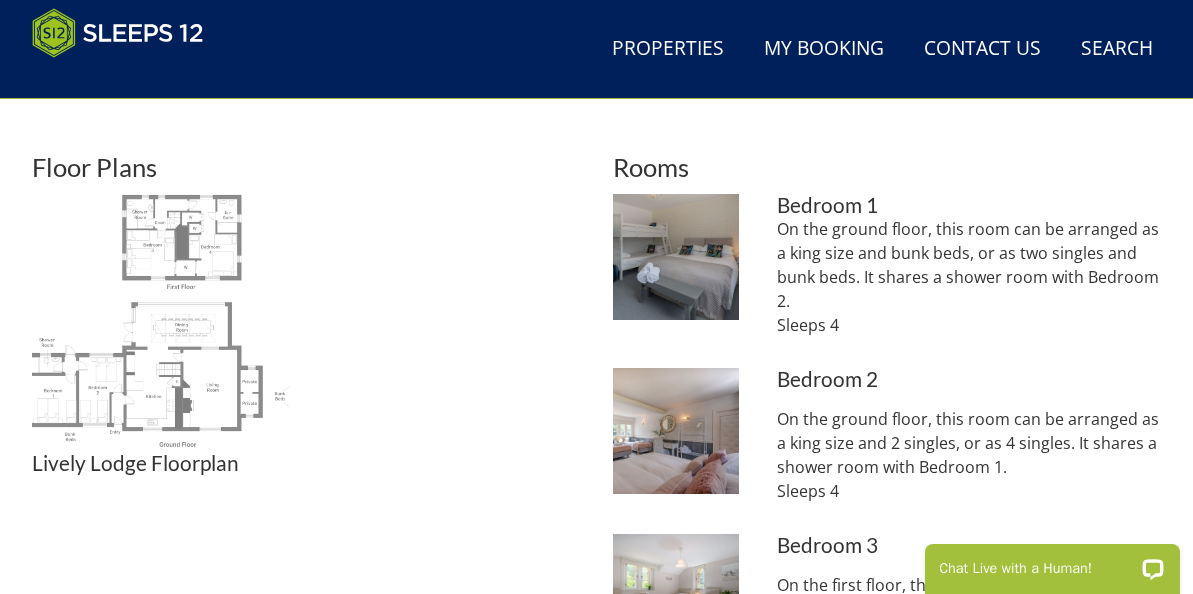 click at bounding box center [161, 323] 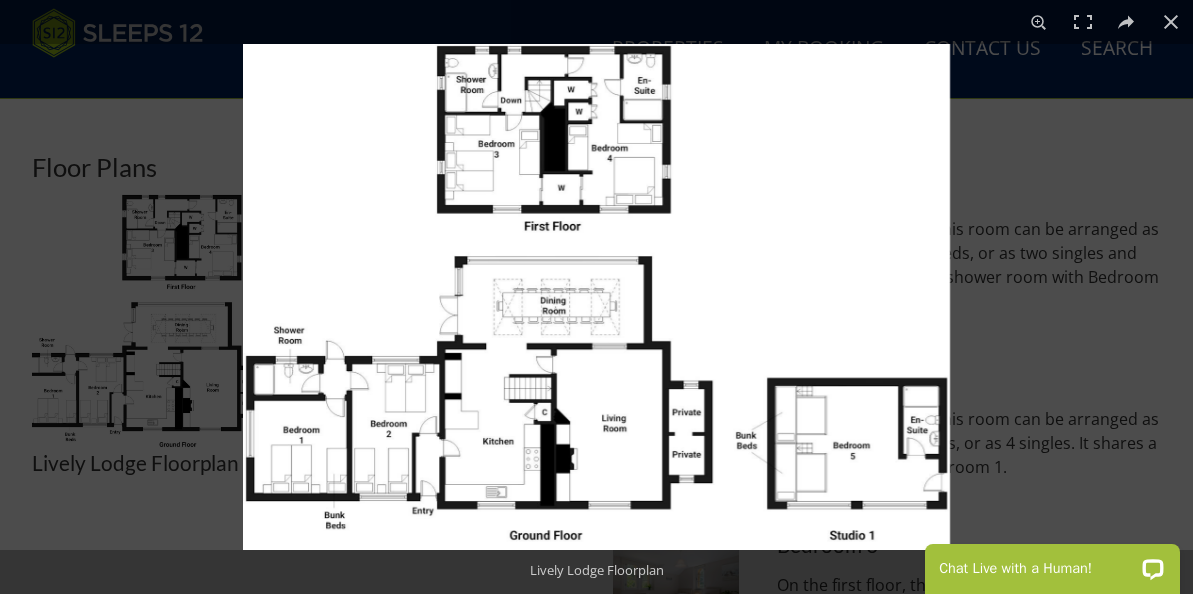 scroll, scrollTop: 829, scrollLeft: 0, axis: vertical 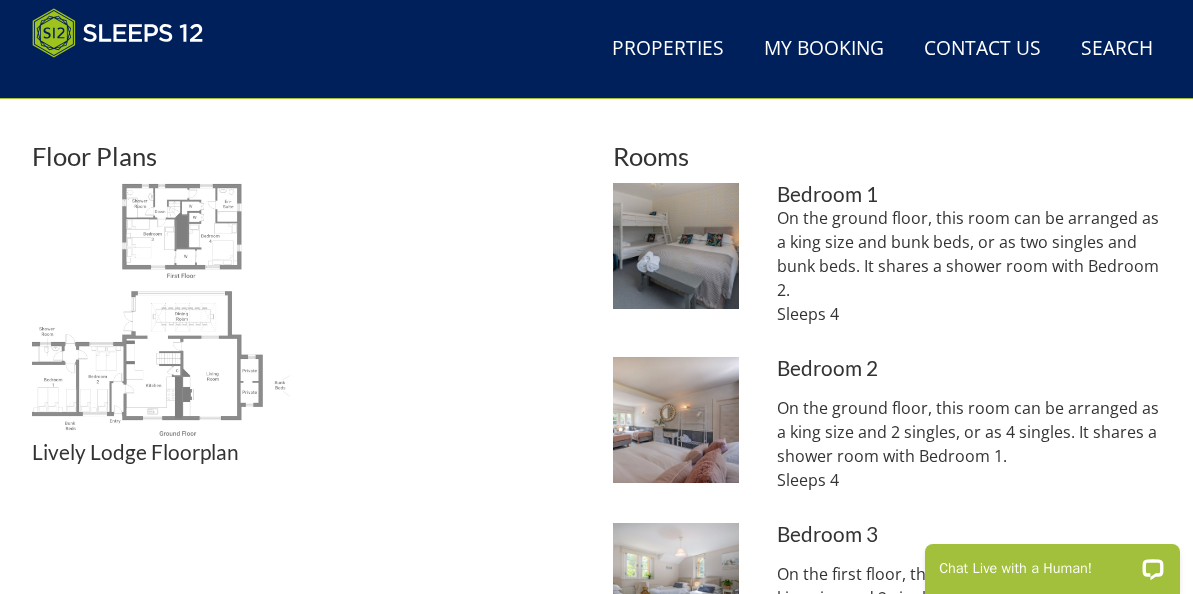 click at bounding box center [161, 312] 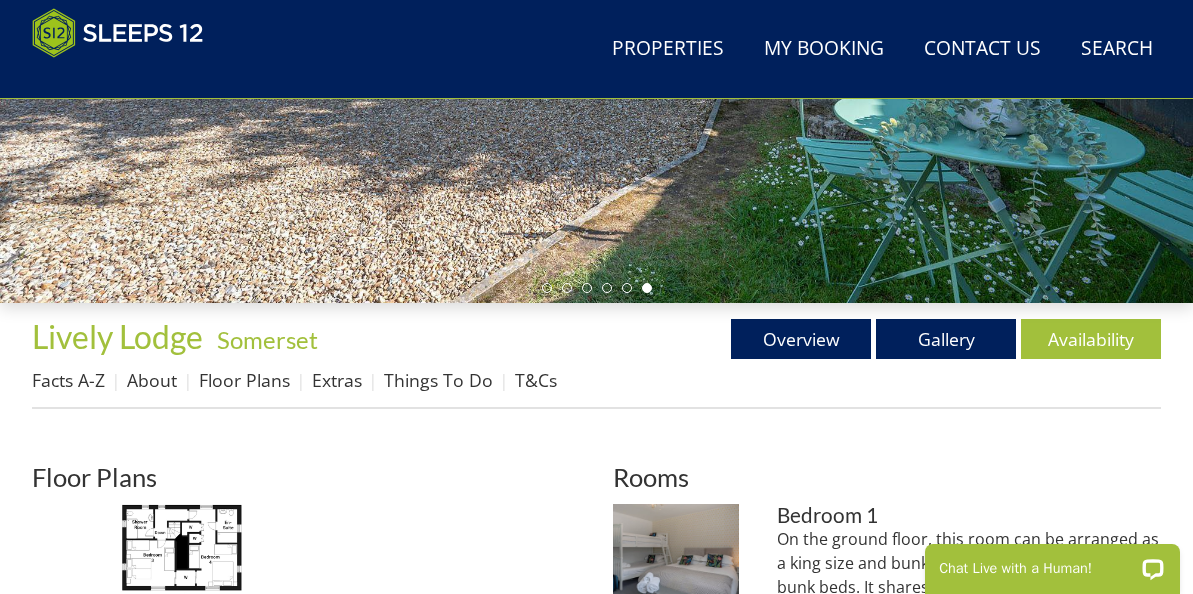 scroll, scrollTop: 523, scrollLeft: 0, axis: vertical 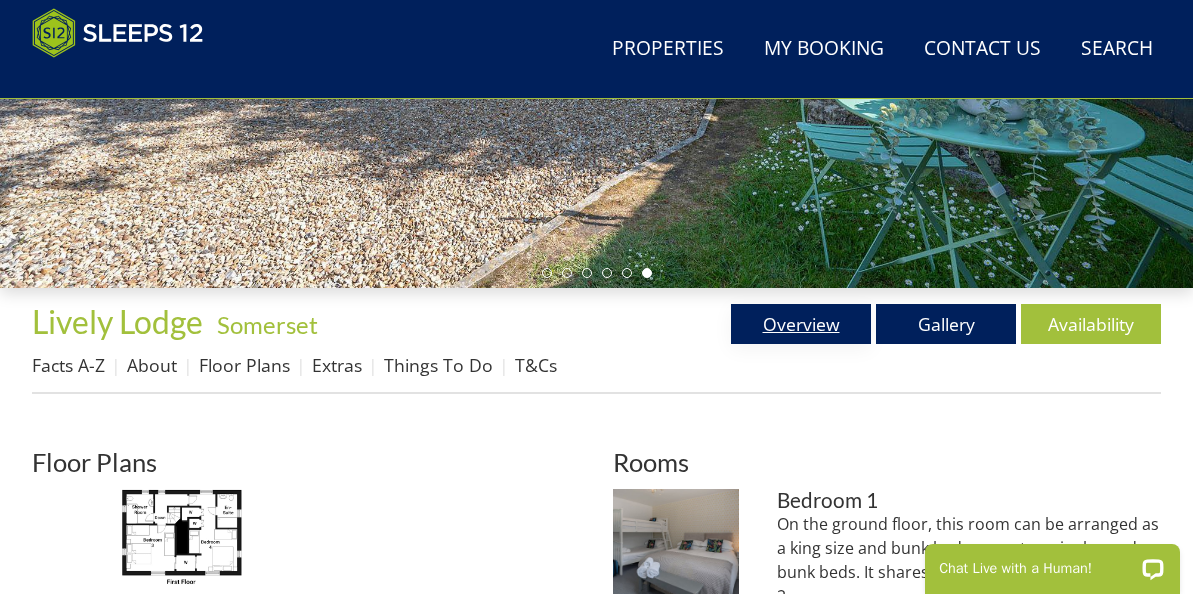 click on "Overview" at bounding box center (801, 324) 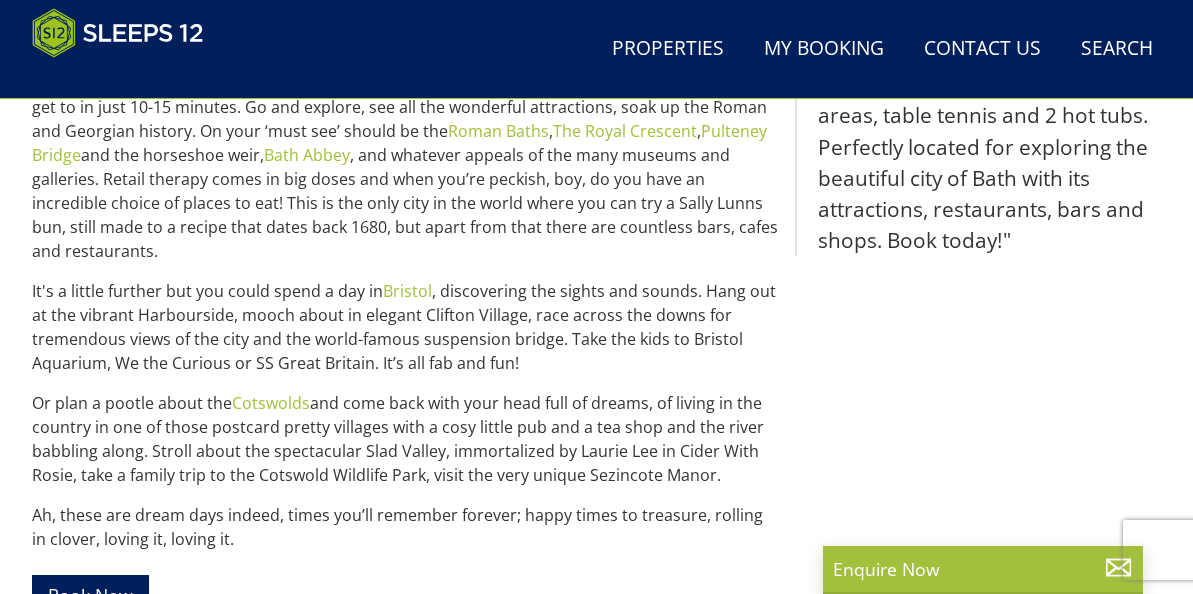 scroll, scrollTop: 1975, scrollLeft: 0, axis: vertical 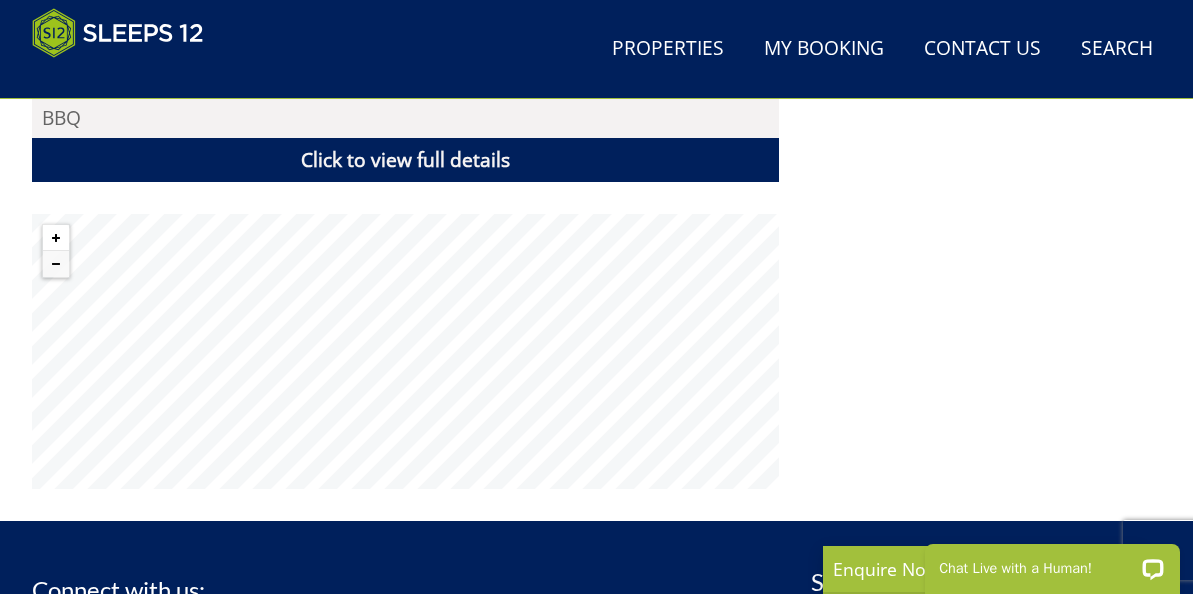 click at bounding box center [56, 238] 